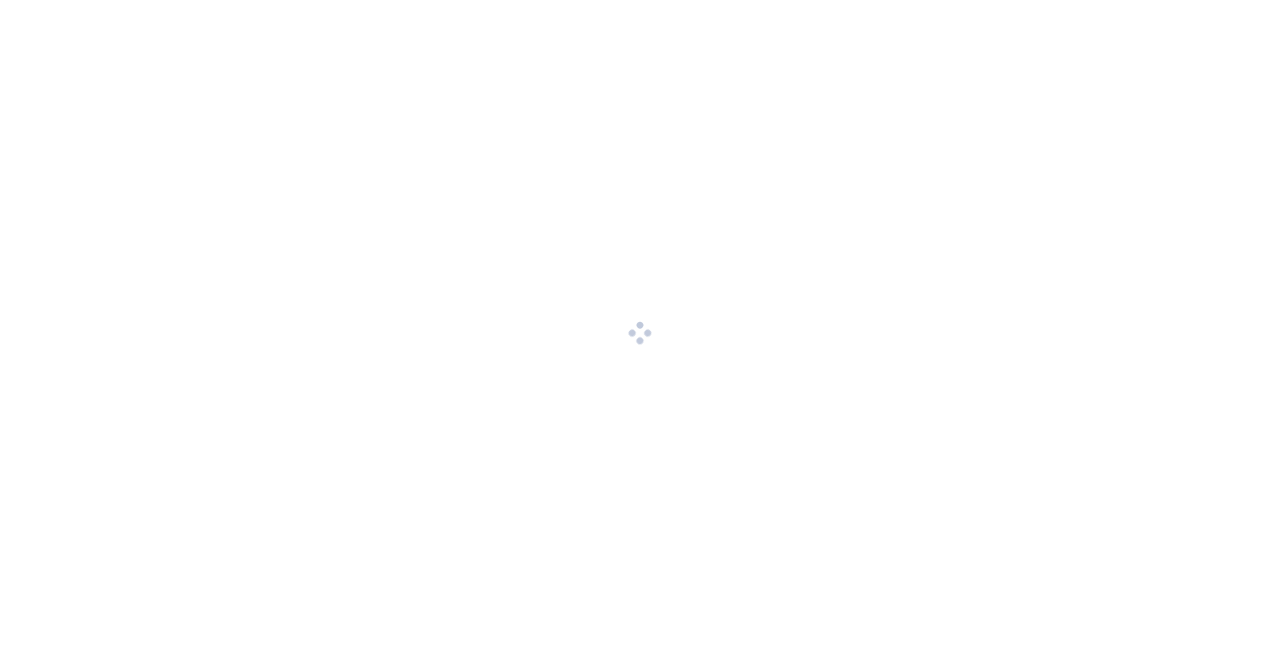 scroll, scrollTop: 0, scrollLeft: 0, axis: both 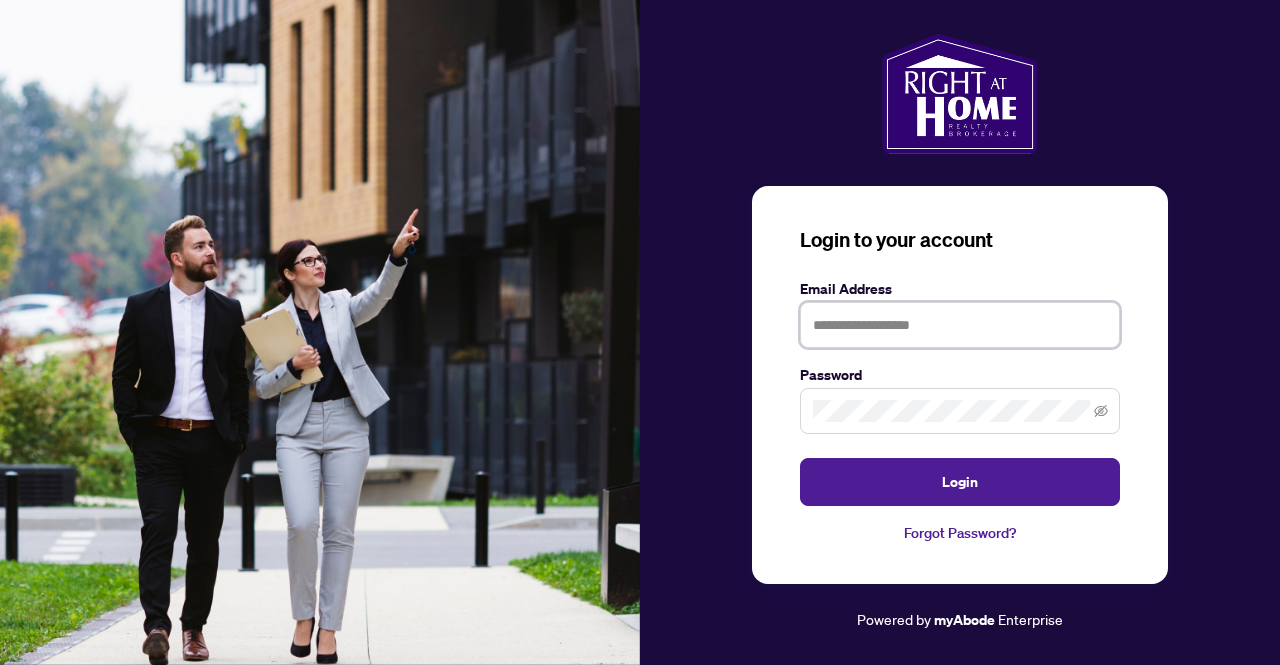 click at bounding box center [960, 325] 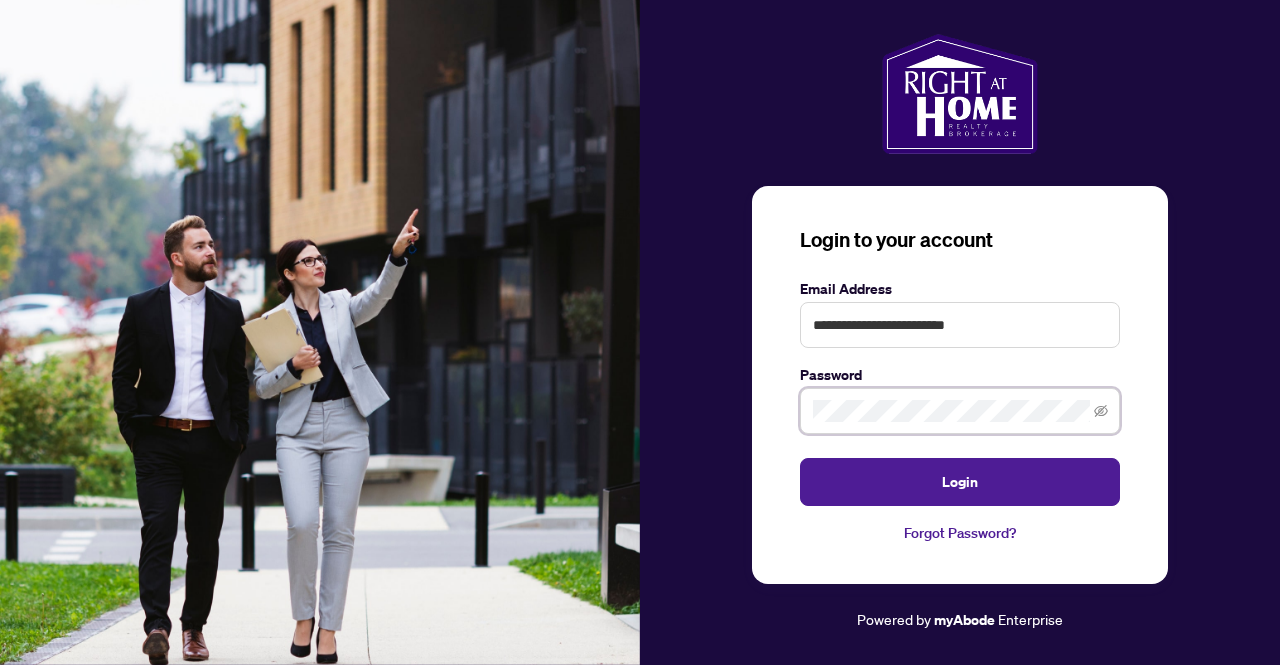 click on "Login" at bounding box center (960, 482) 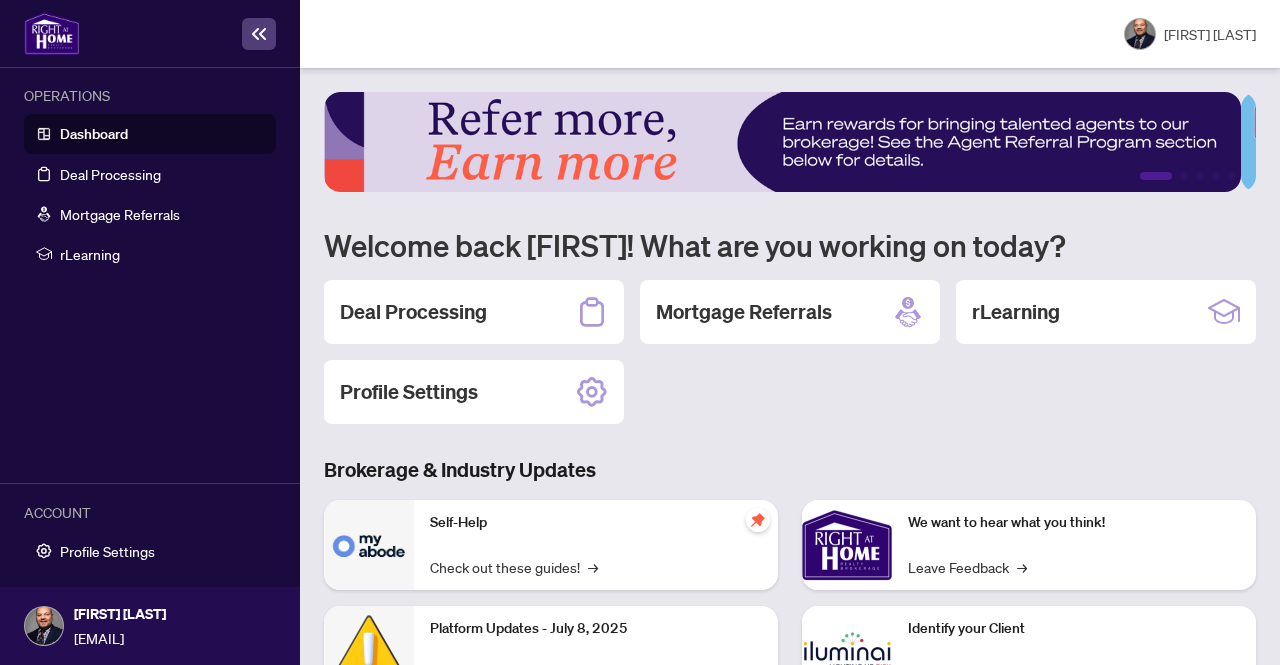 scroll, scrollTop: 100, scrollLeft: 0, axis: vertical 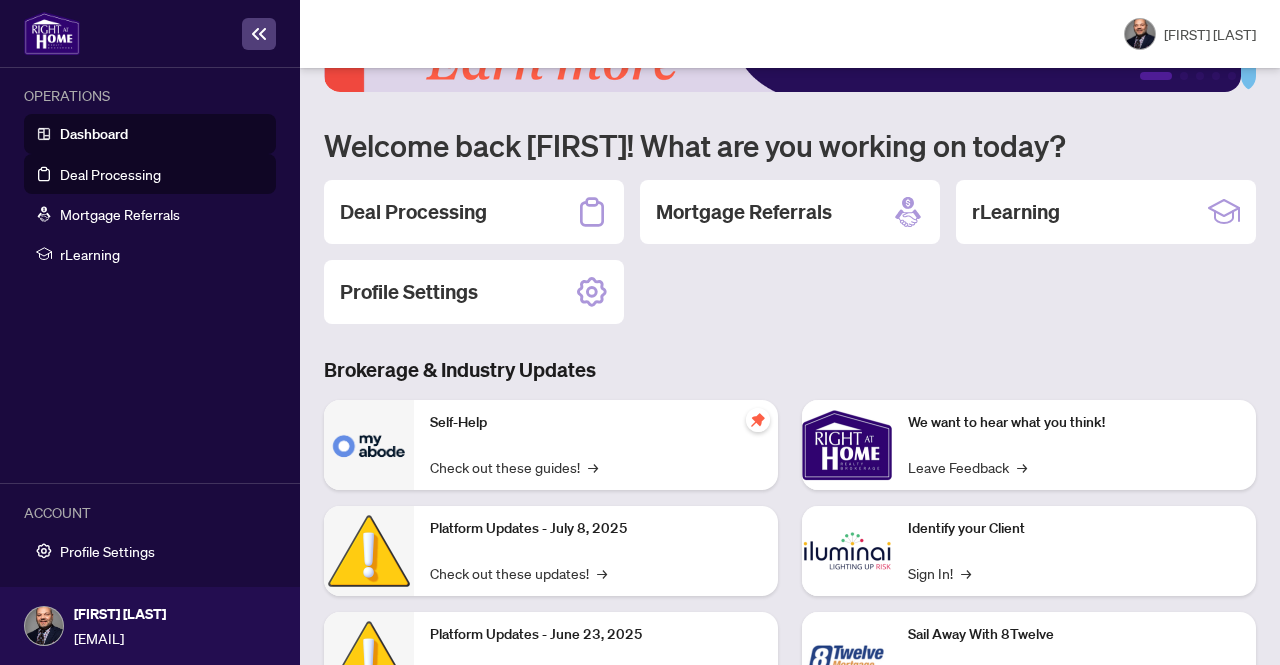 click on "Deal Processing" at bounding box center [110, 174] 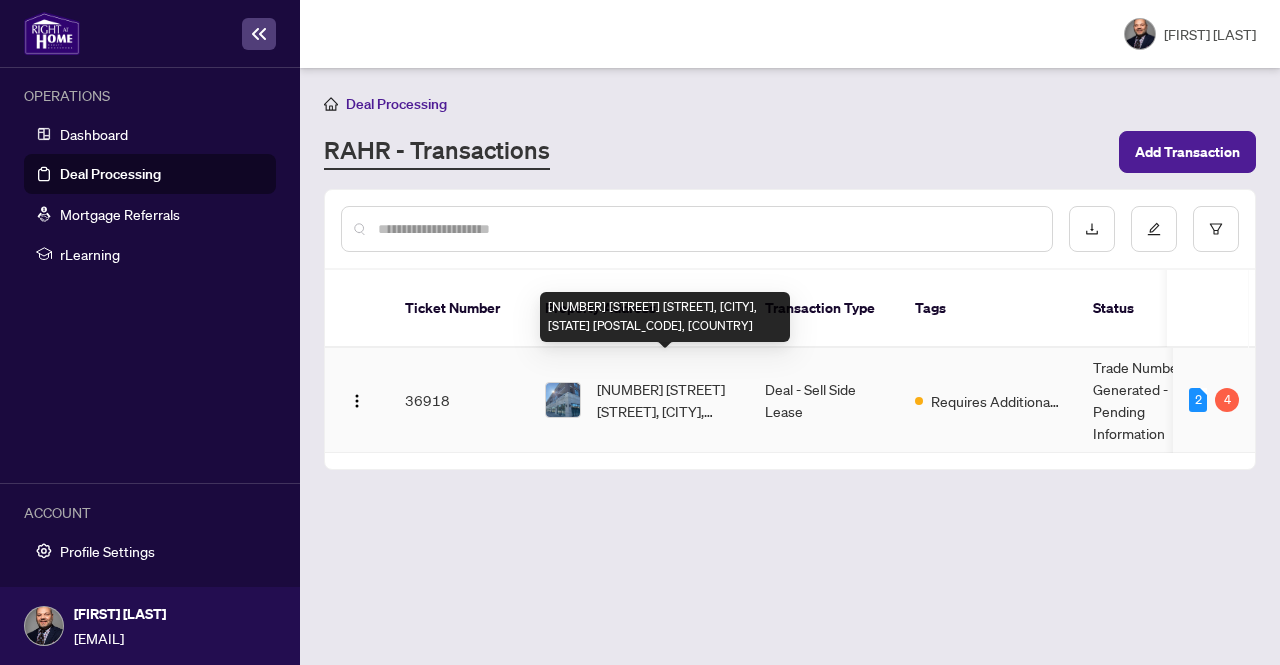 click on "[NUMBER] [STREET] [STREET], [CITY], [STATE] [POSTAL_CODE], [COUNTRY]" at bounding box center [665, 400] 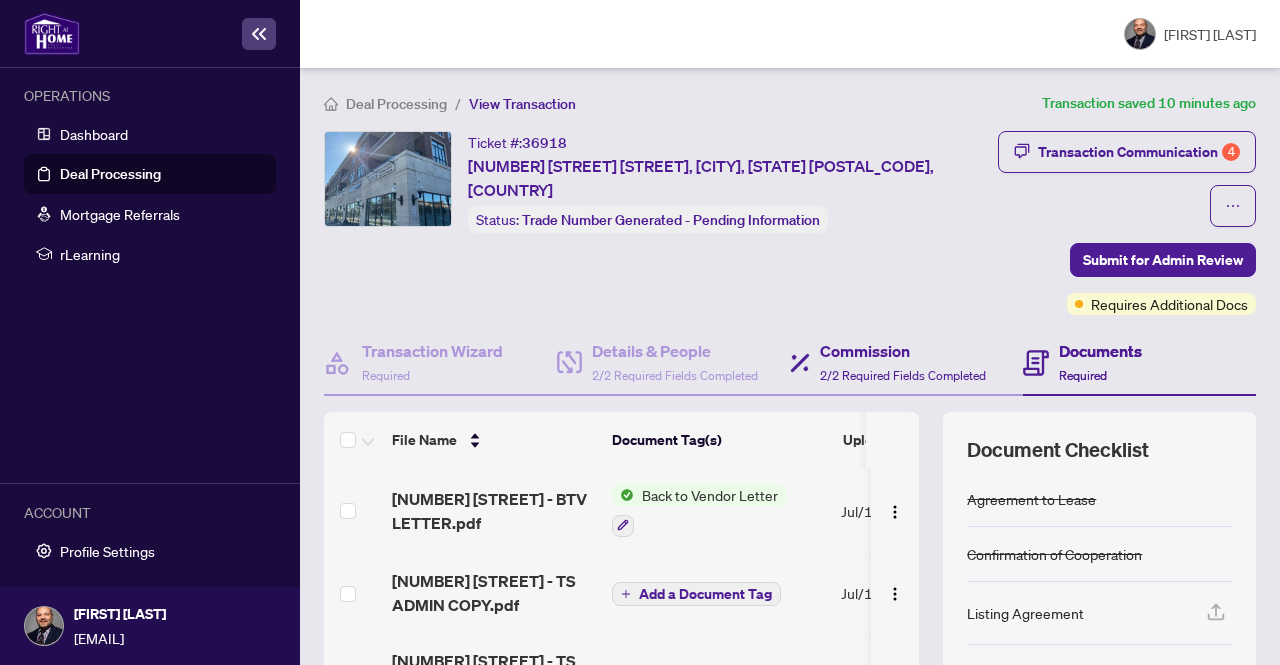 scroll, scrollTop: 200, scrollLeft: 0, axis: vertical 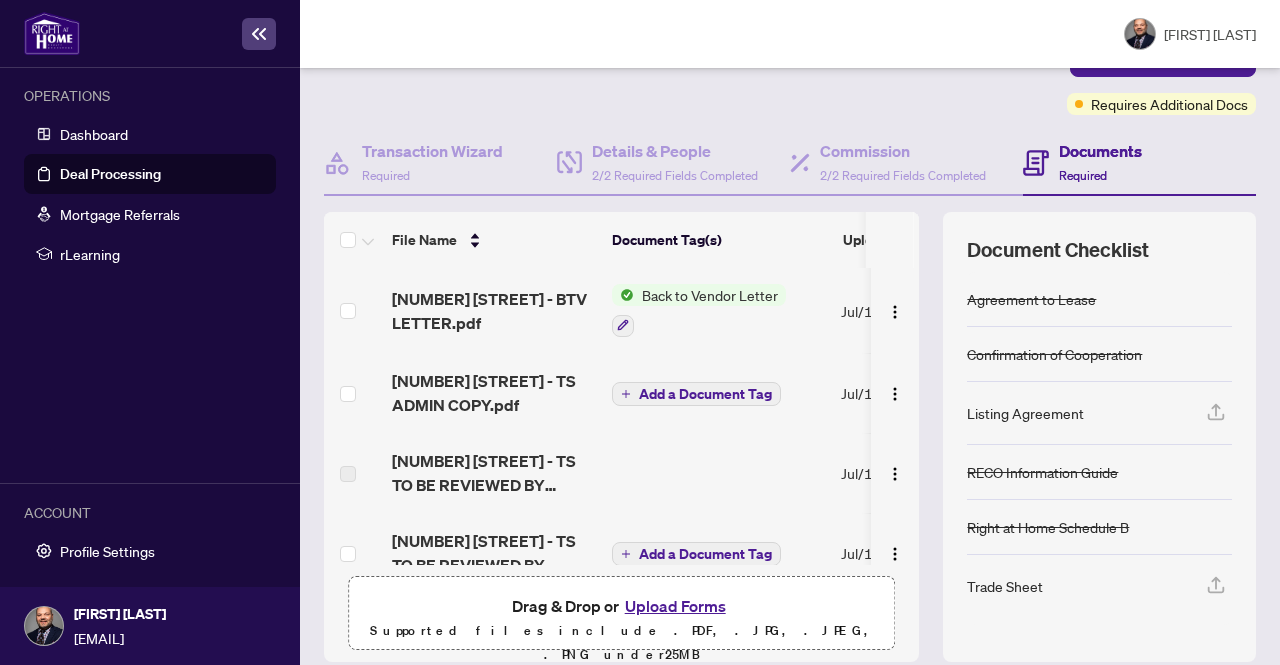 click on "Back to Vendor Letter" at bounding box center [710, 295] 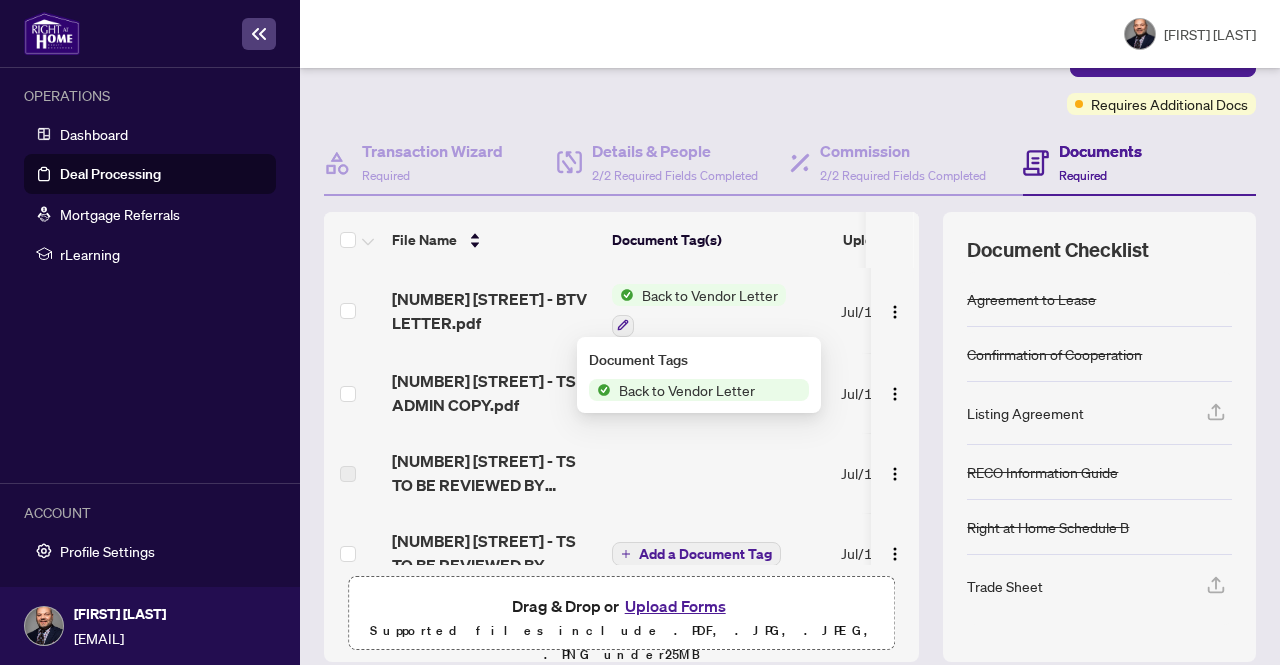 click on "Back to Vendor Letter" at bounding box center (687, 390) 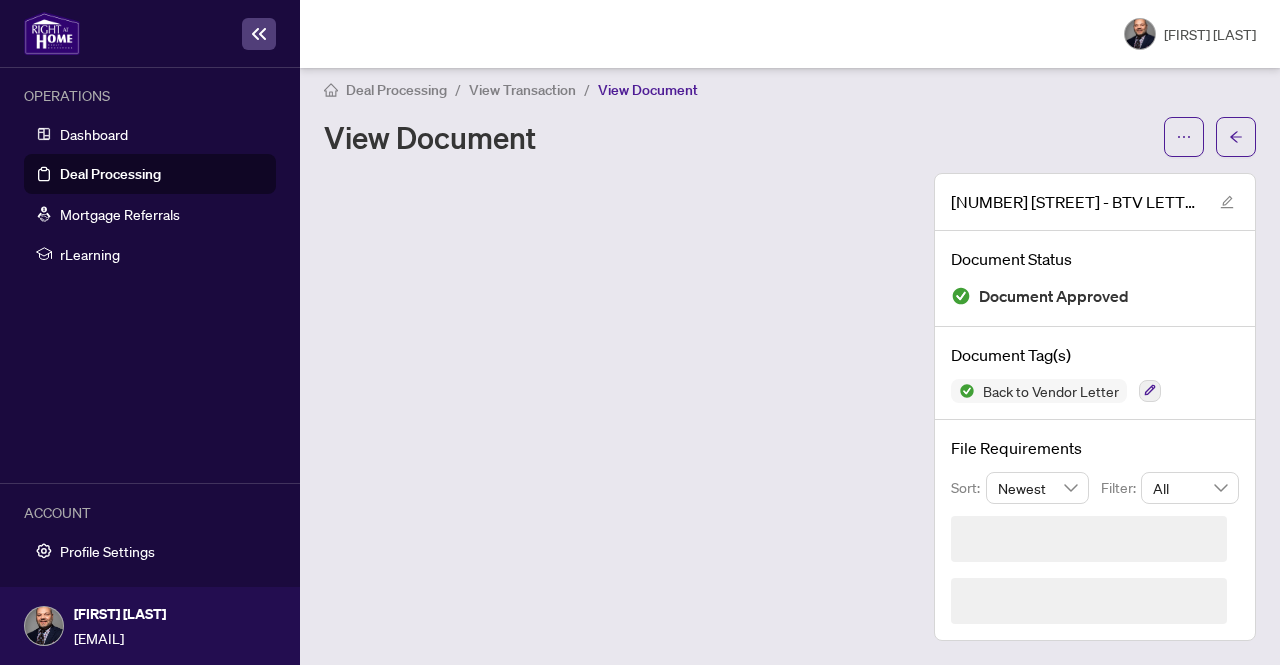 scroll, scrollTop: 0, scrollLeft: 0, axis: both 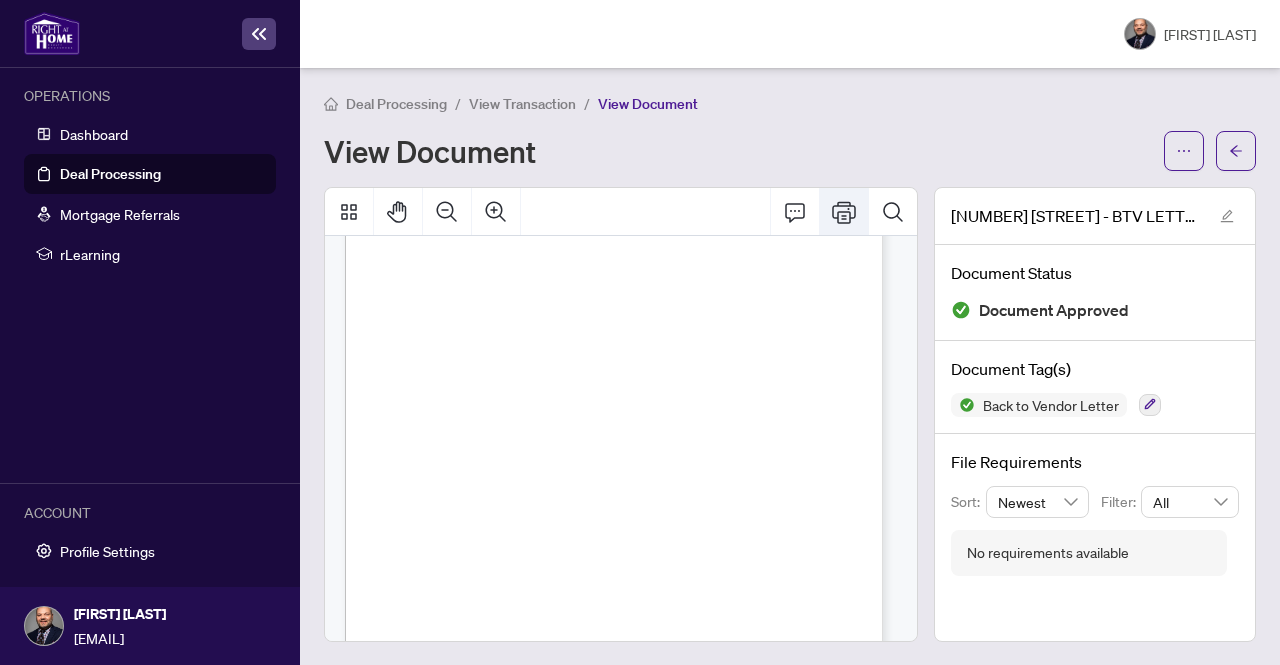 click 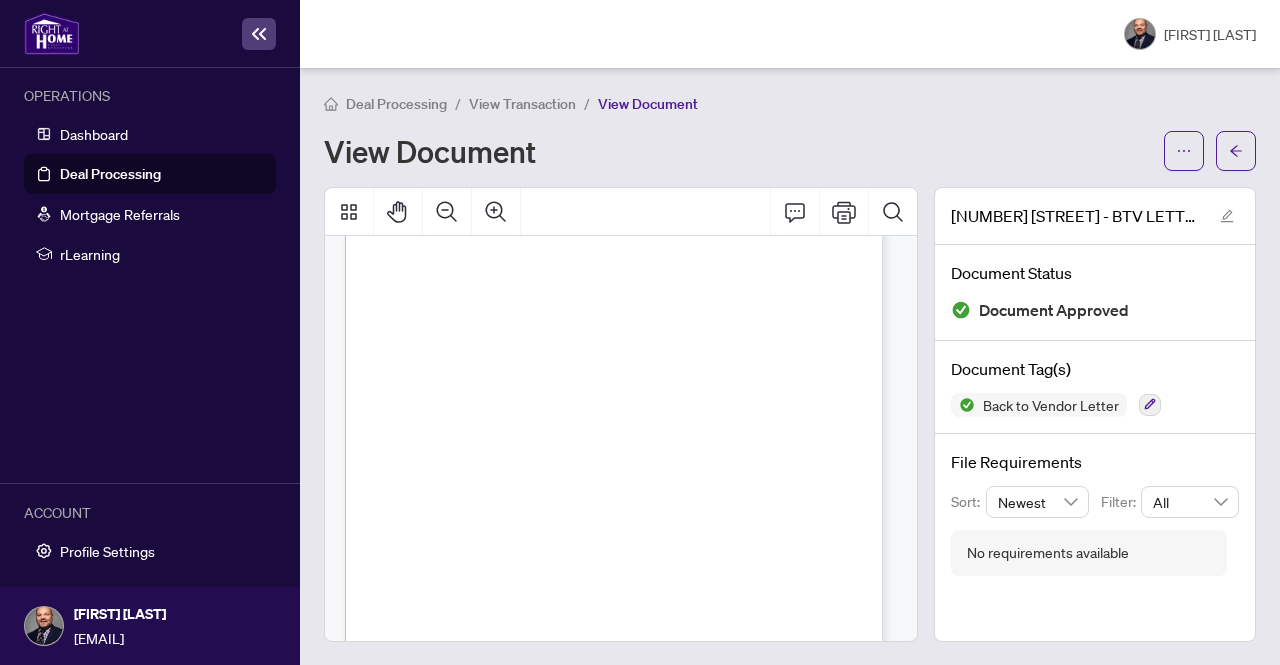 drag, startPoint x: 1029, startPoint y: 91, endPoint x: 926, endPoint y: 132, distance: 110.860275 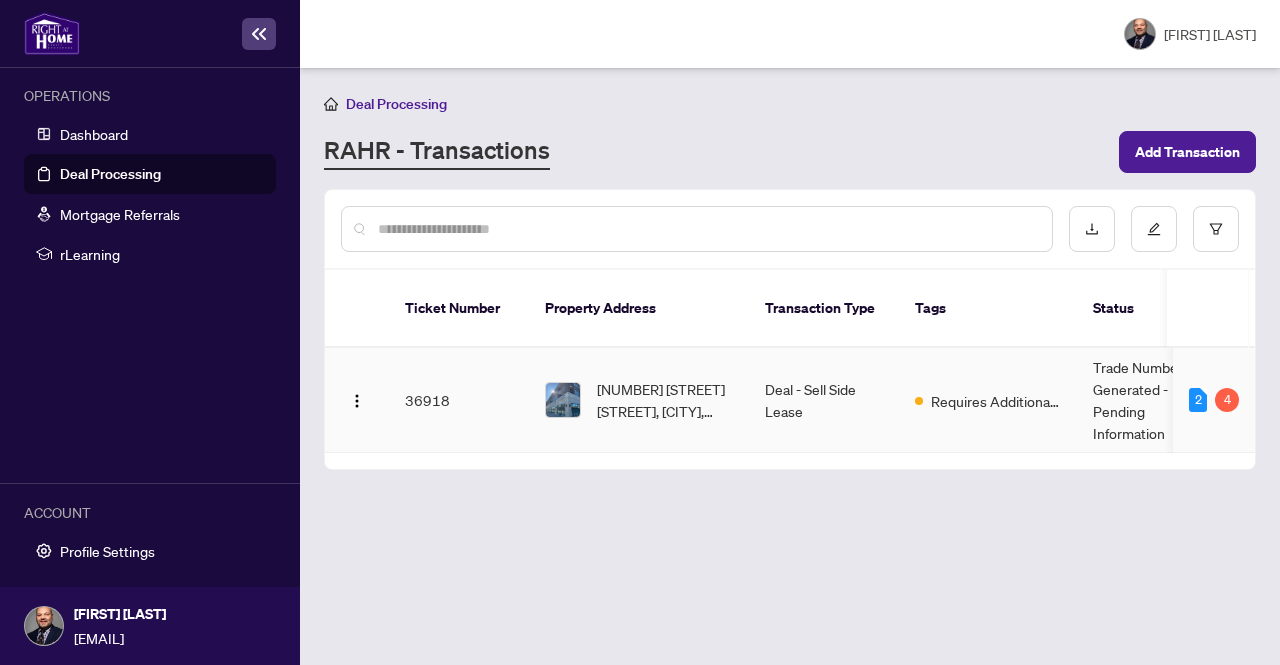 click on "Trade Number Generated - Pending Information" at bounding box center (1152, 400) 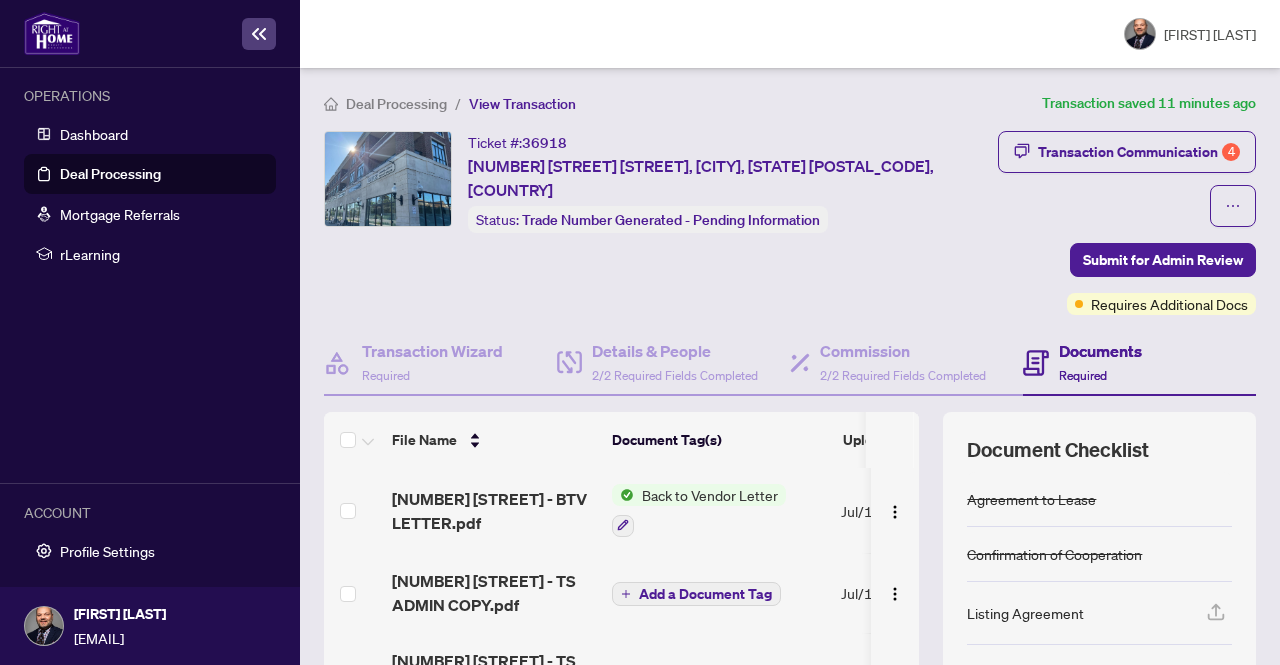 scroll, scrollTop: 200, scrollLeft: 0, axis: vertical 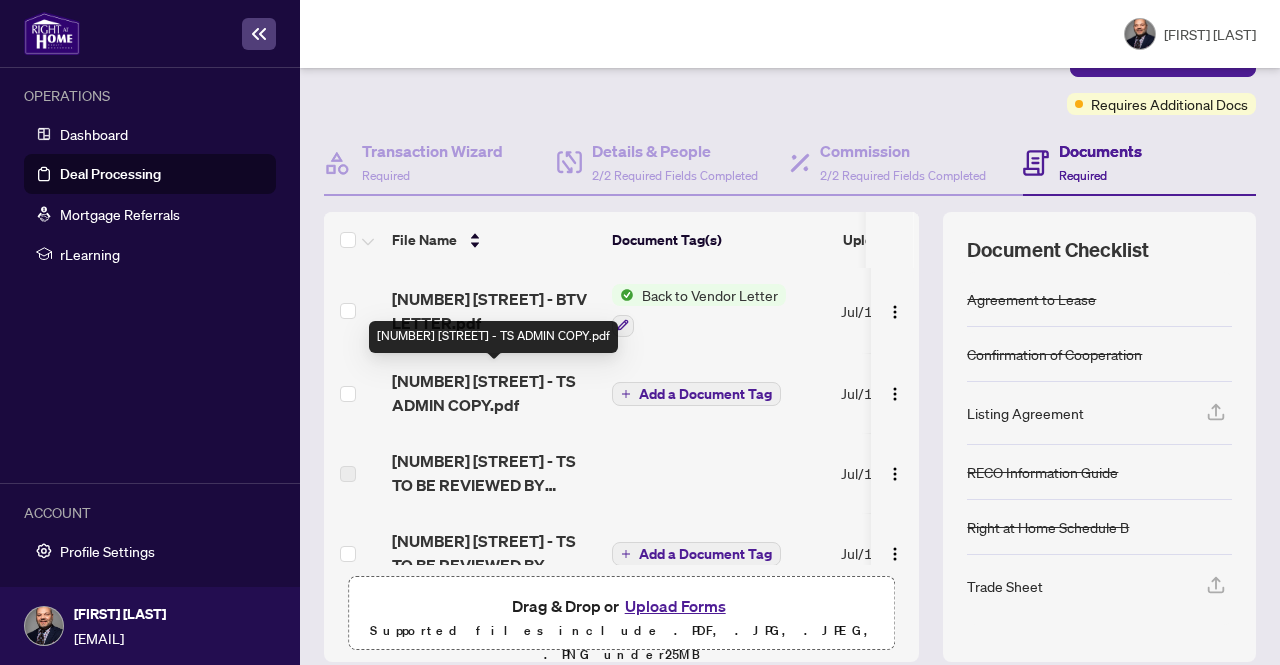 click on "[NUMBER] [STREET] - TS ADMIN COPY.pdf" at bounding box center (494, 393) 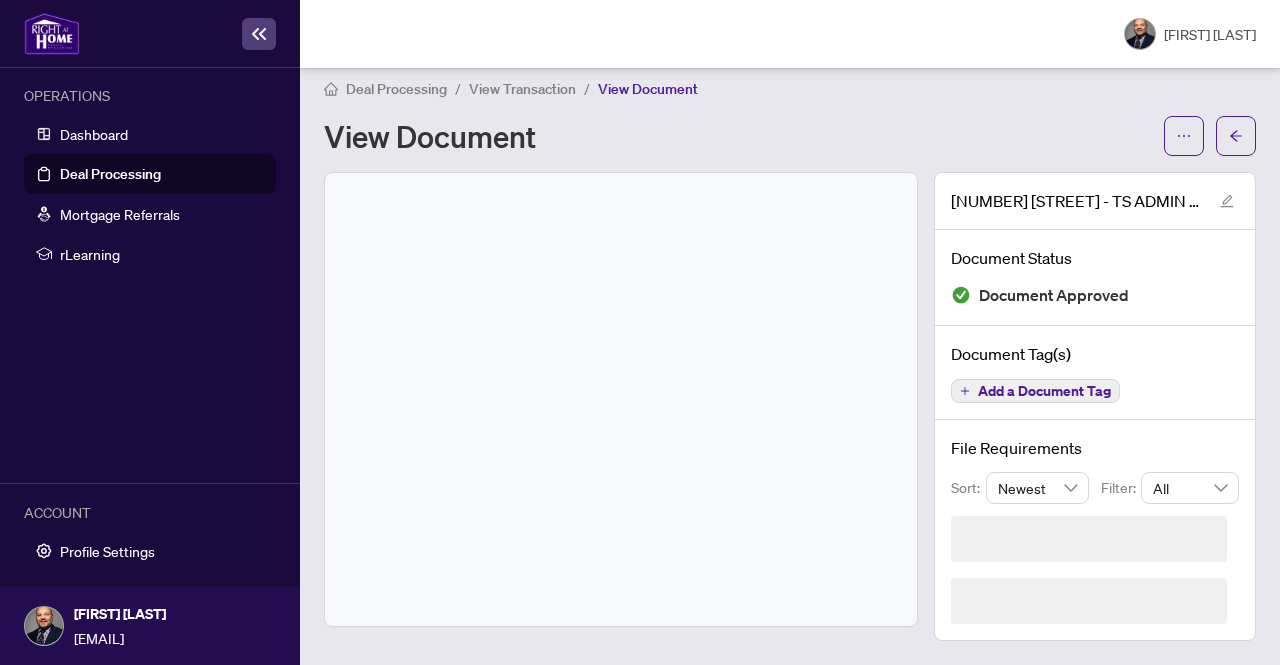scroll, scrollTop: 0, scrollLeft: 0, axis: both 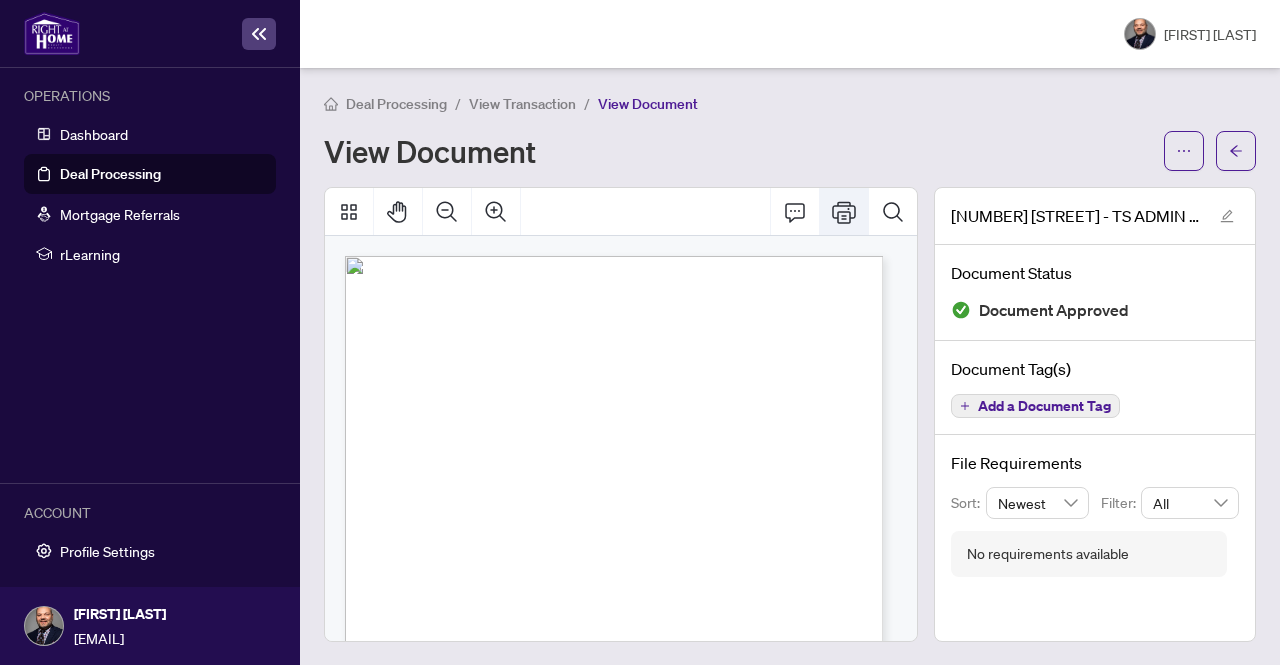 click 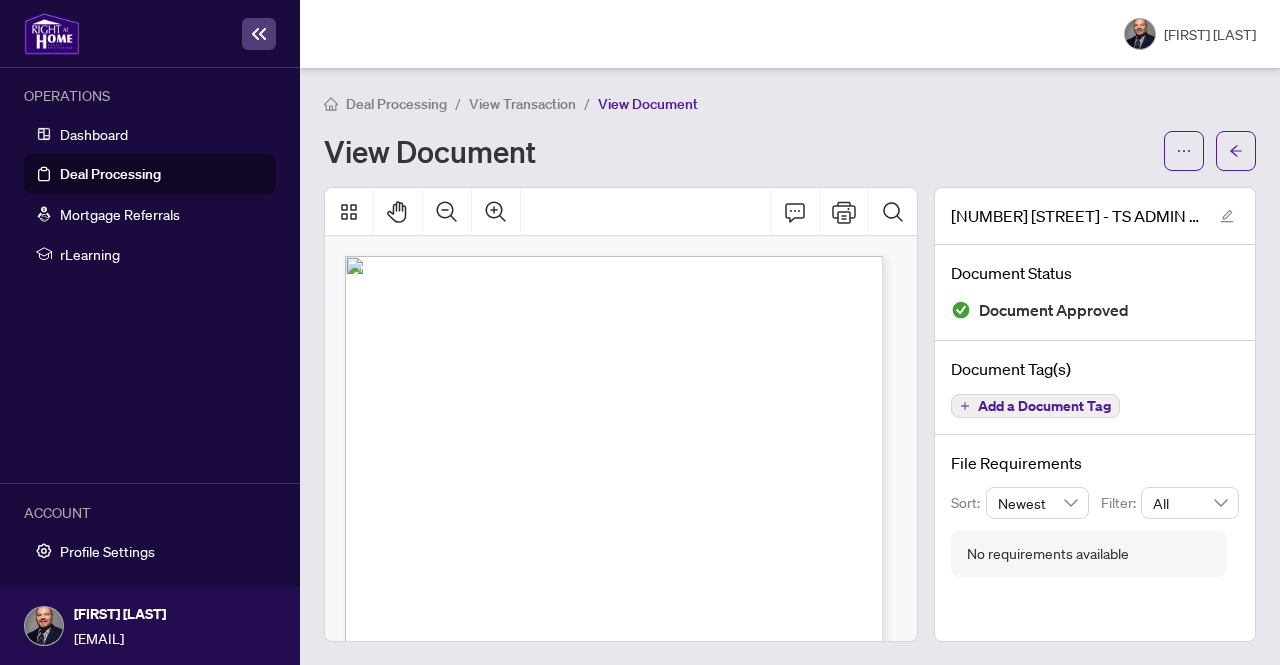 scroll, scrollTop: 300, scrollLeft: 0, axis: vertical 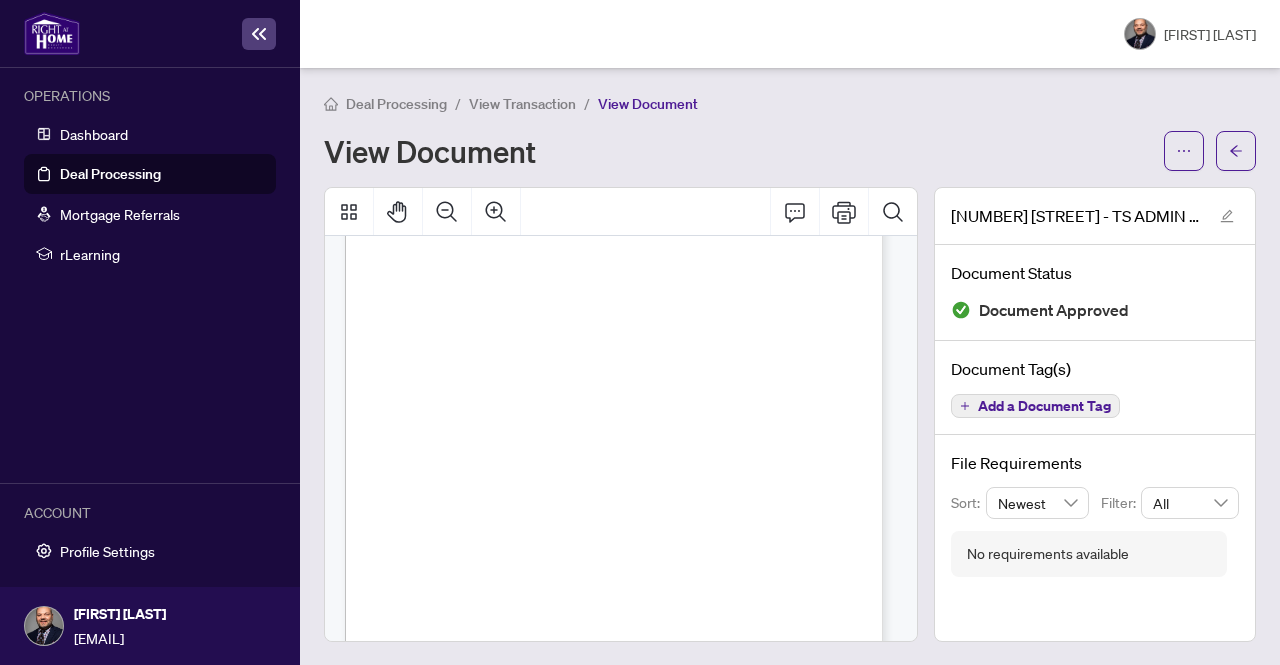 click on "Deal Processing" at bounding box center [110, 174] 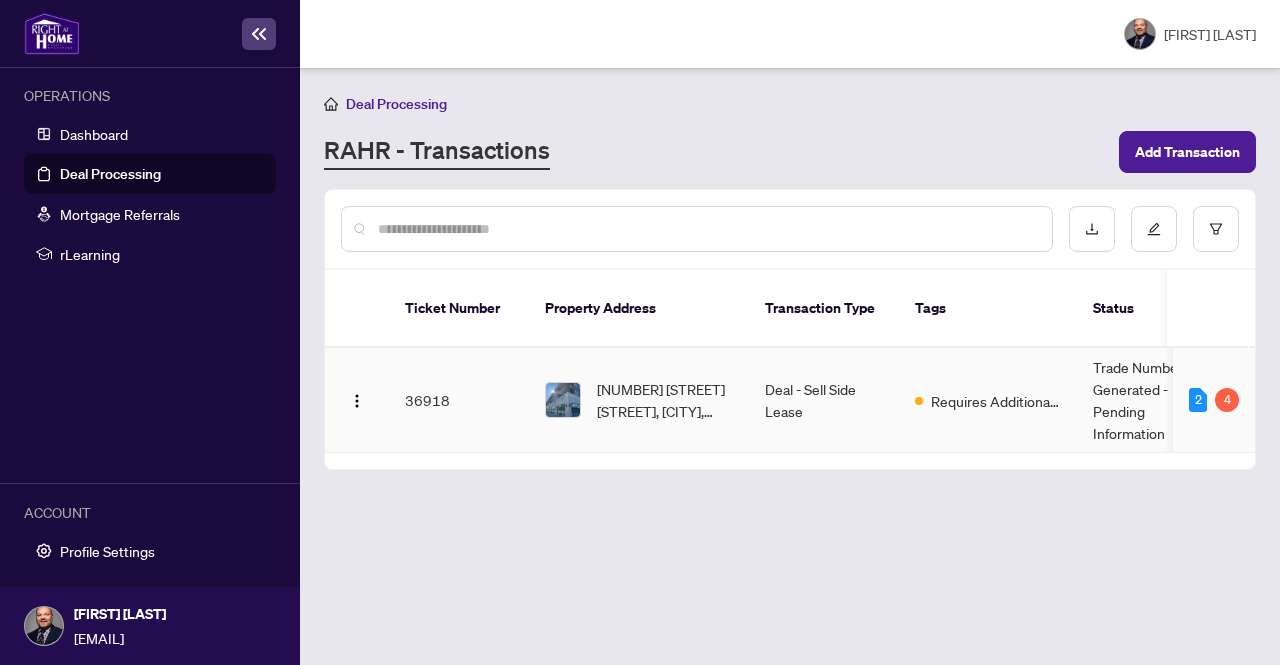 click on "Deal - Sell Side Lease" at bounding box center [824, 400] 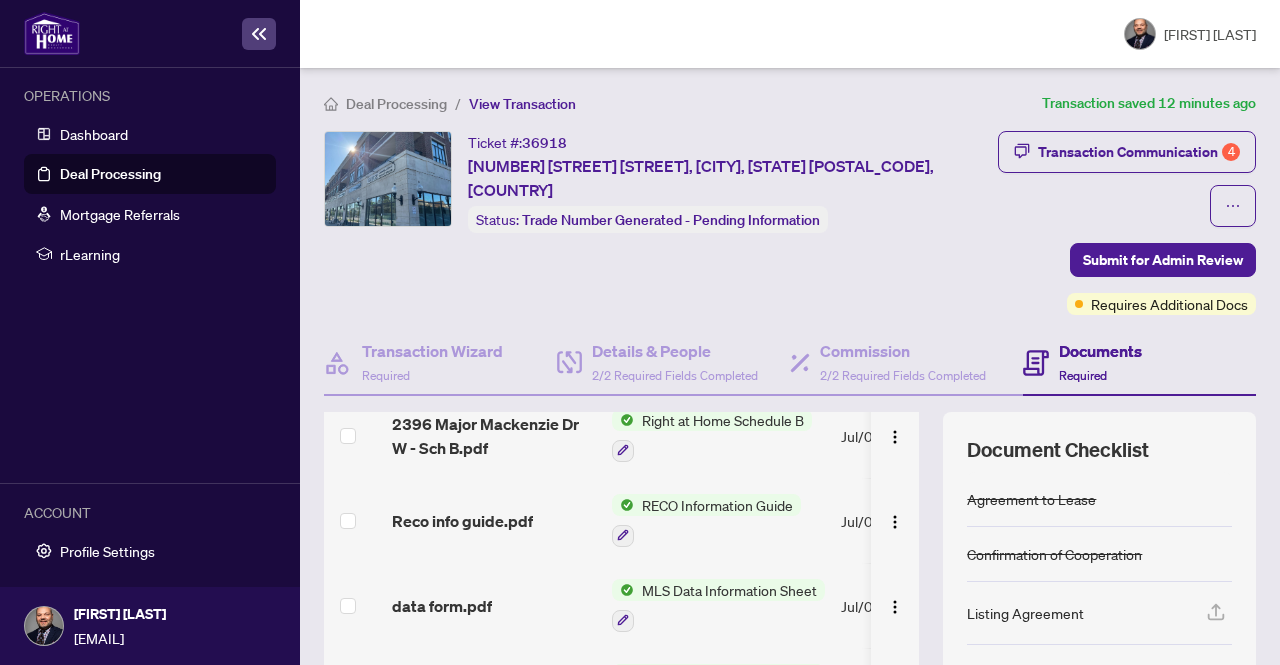scroll, scrollTop: 534, scrollLeft: 0, axis: vertical 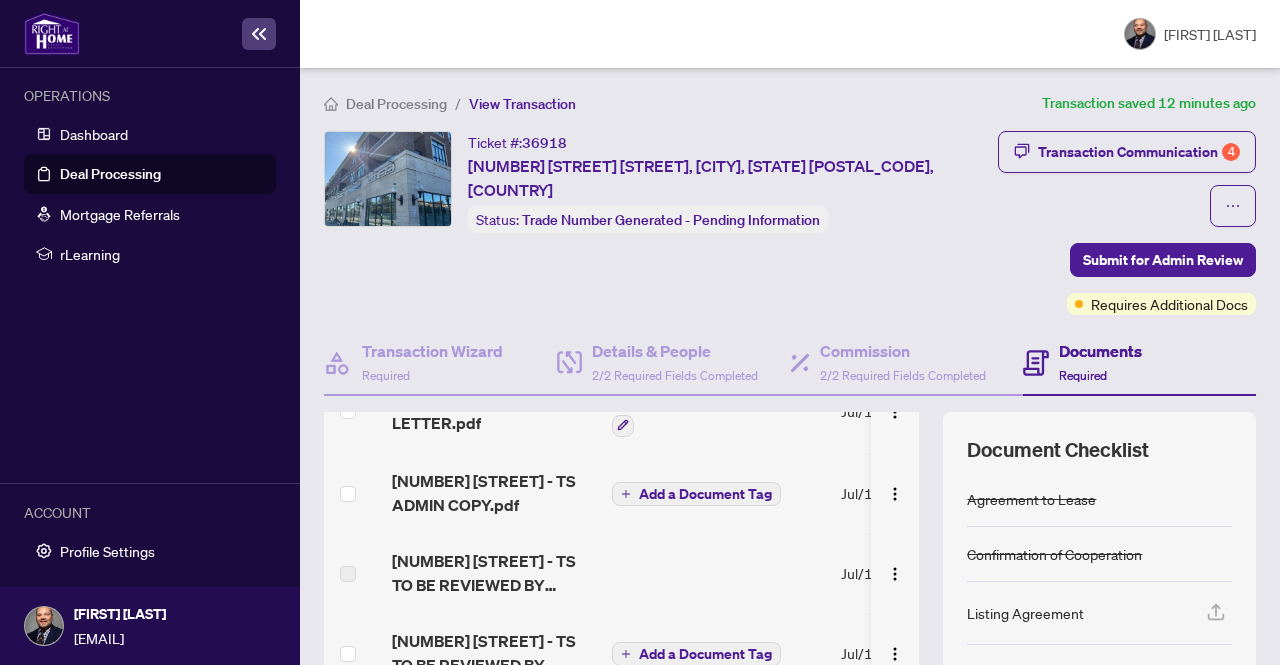 click on "Add a Document Tag" at bounding box center [705, 494] 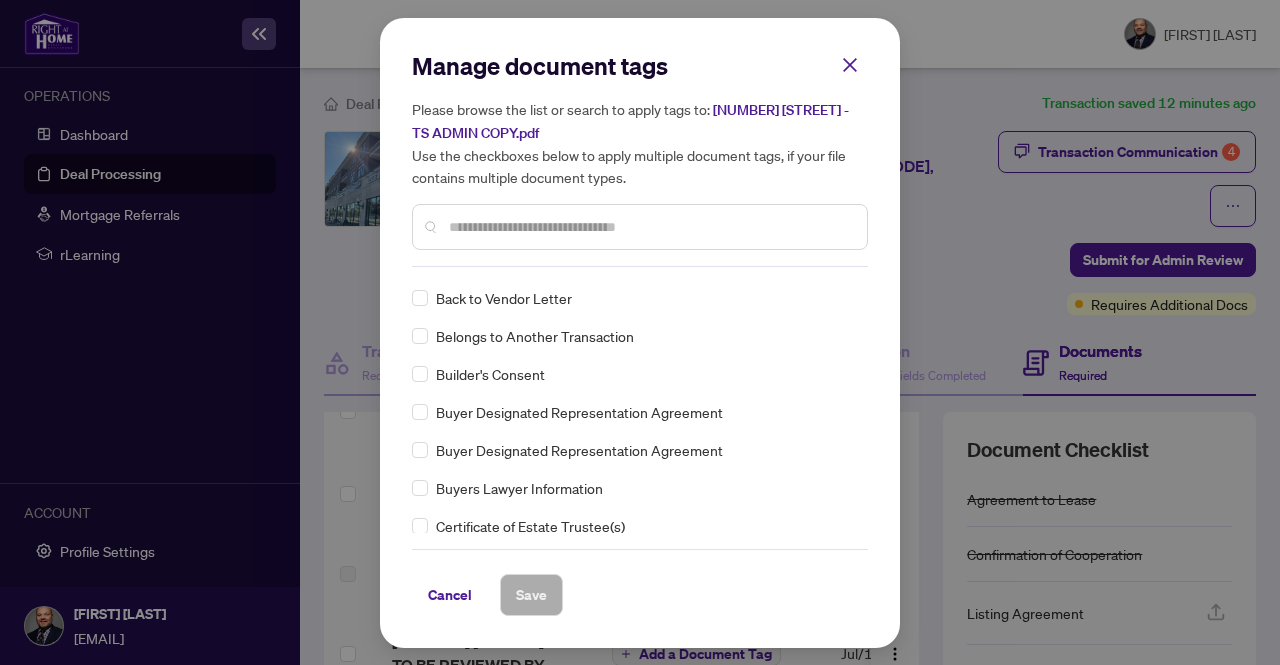 scroll, scrollTop: 0, scrollLeft: 0, axis: both 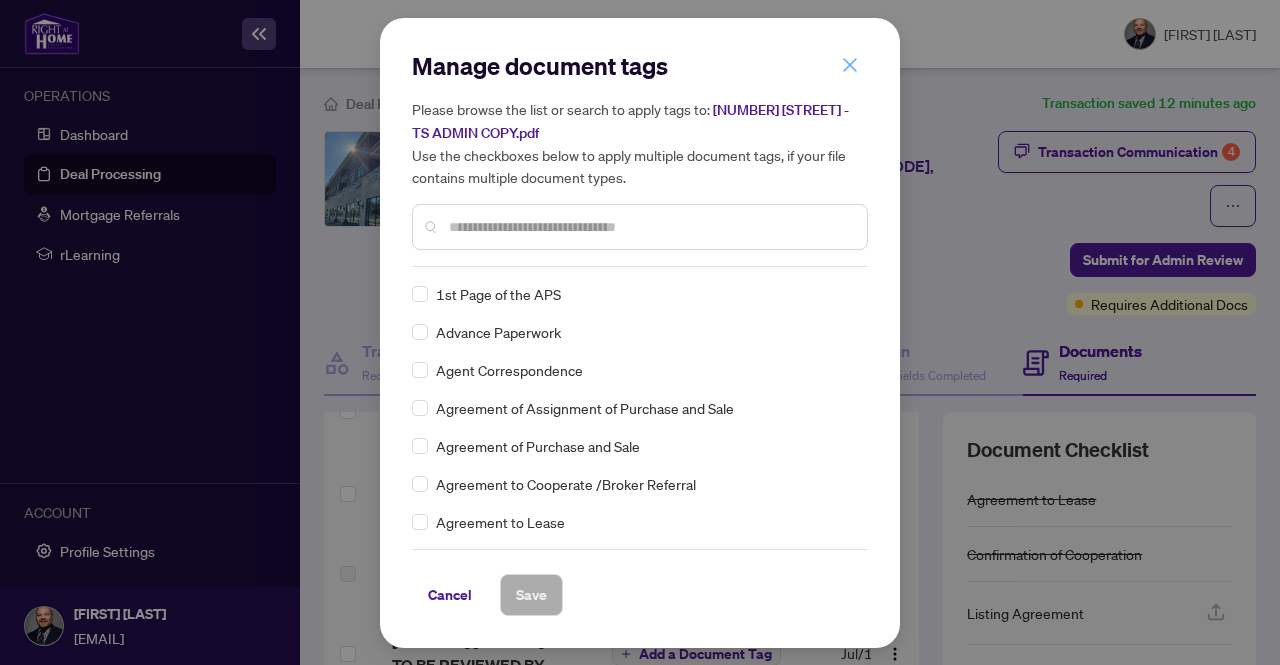 click 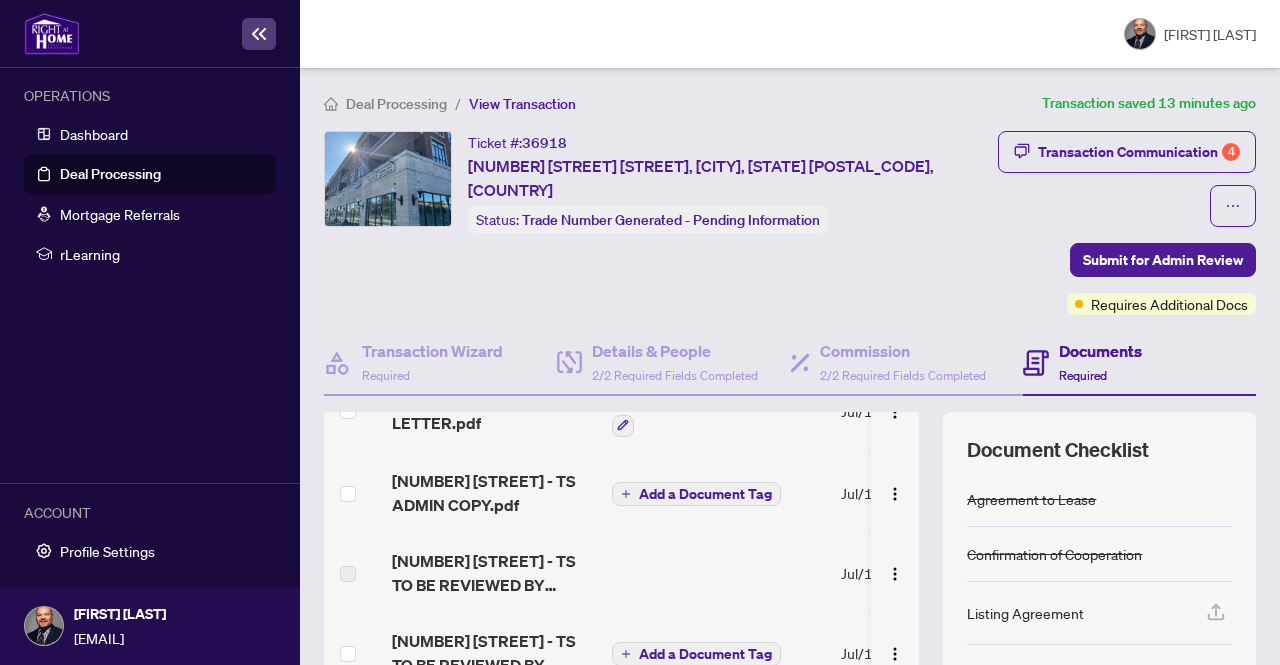 scroll, scrollTop: 200, scrollLeft: 0, axis: vertical 